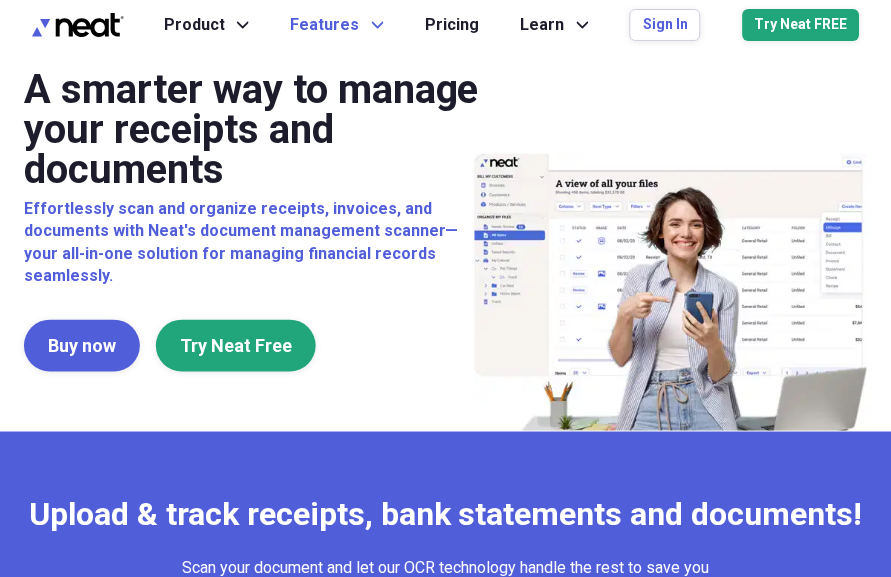scroll, scrollTop: 0, scrollLeft: 0, axis: both 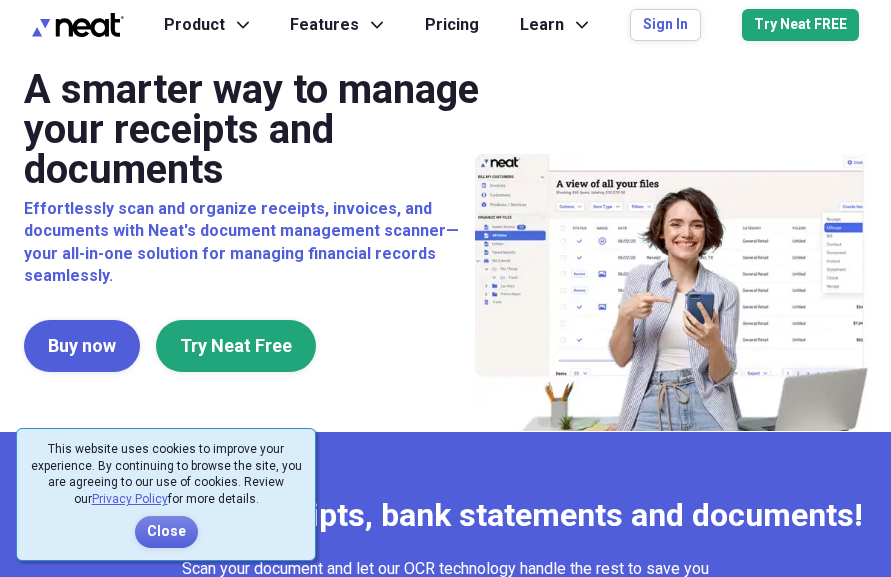 click on "A smarter way to manage your receipts and documents Effortlessly scan and organize receipts, invoices, and documents with Neat's document management scanner—your all-in-one solution for managing financial records seamlessly. Buy now Try Neat Free" at bounding box center (445, 241) 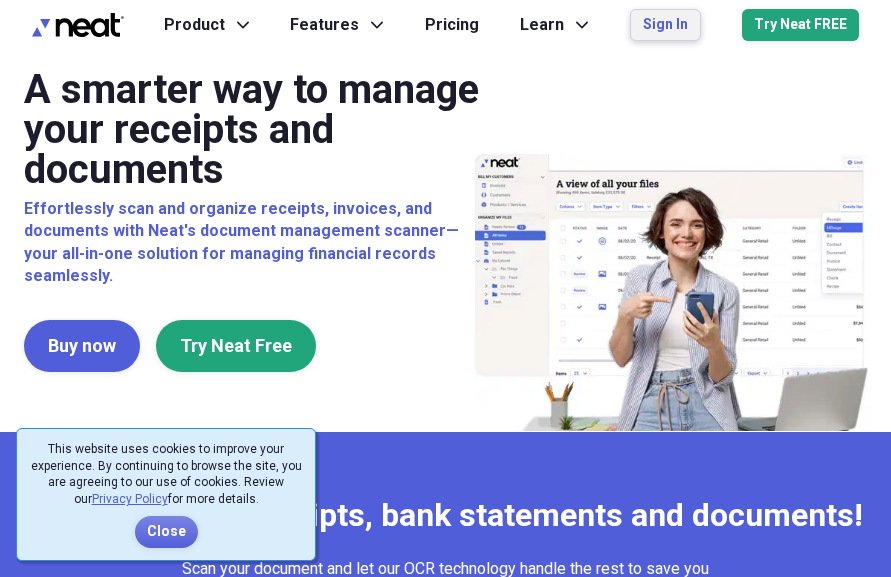 click on "Sign In" at bounding box center [665, 25] 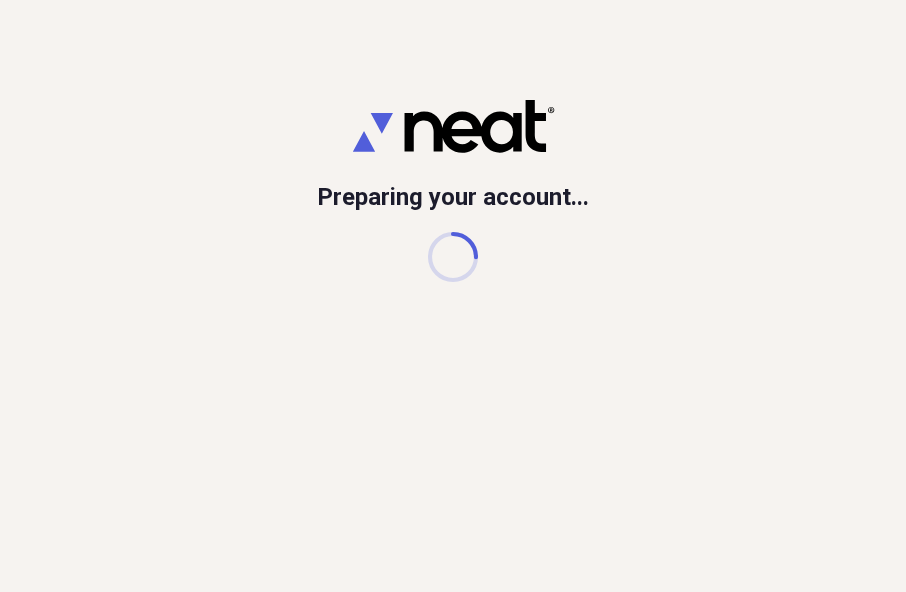 scroll, scrollTop: 0, scrollLeft: 0, axis: both 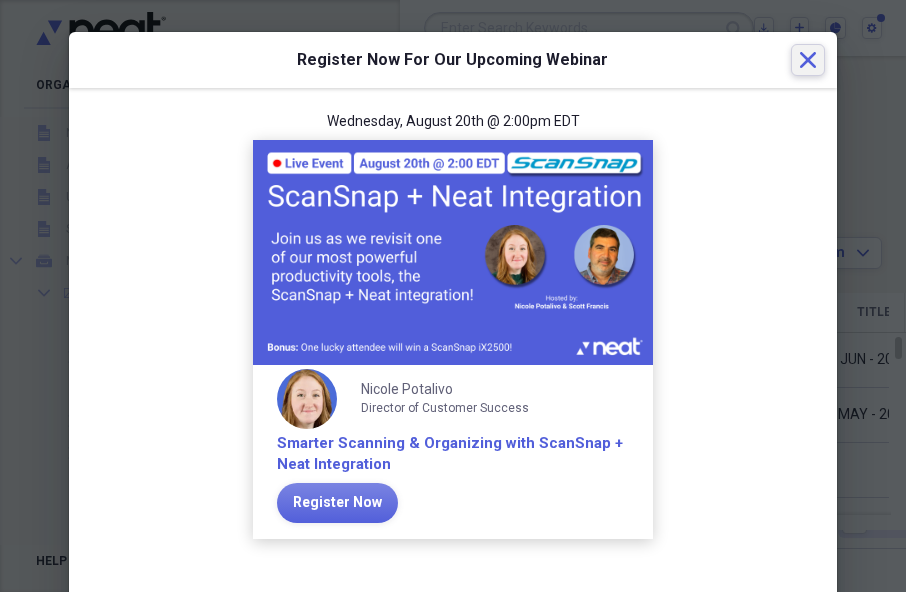 click on "Close" 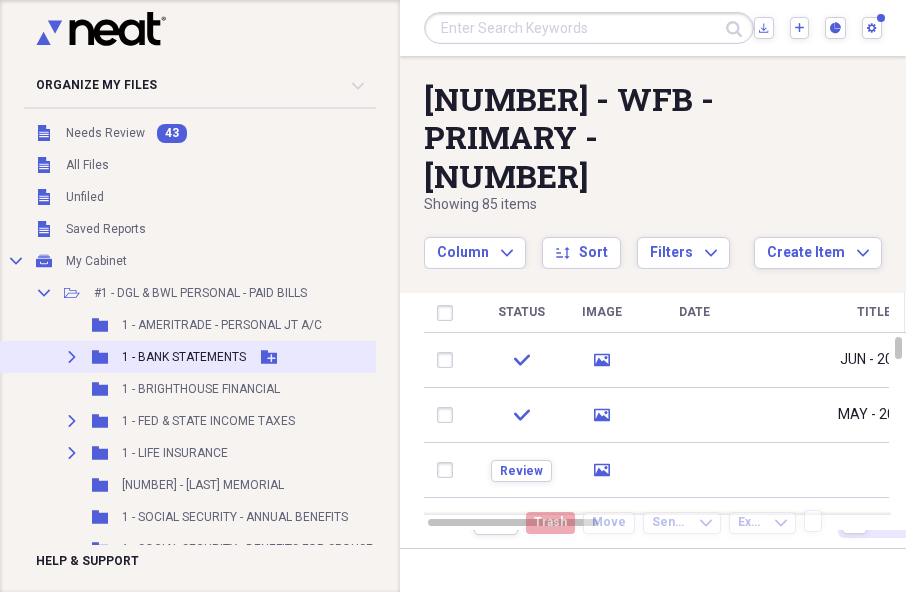 click 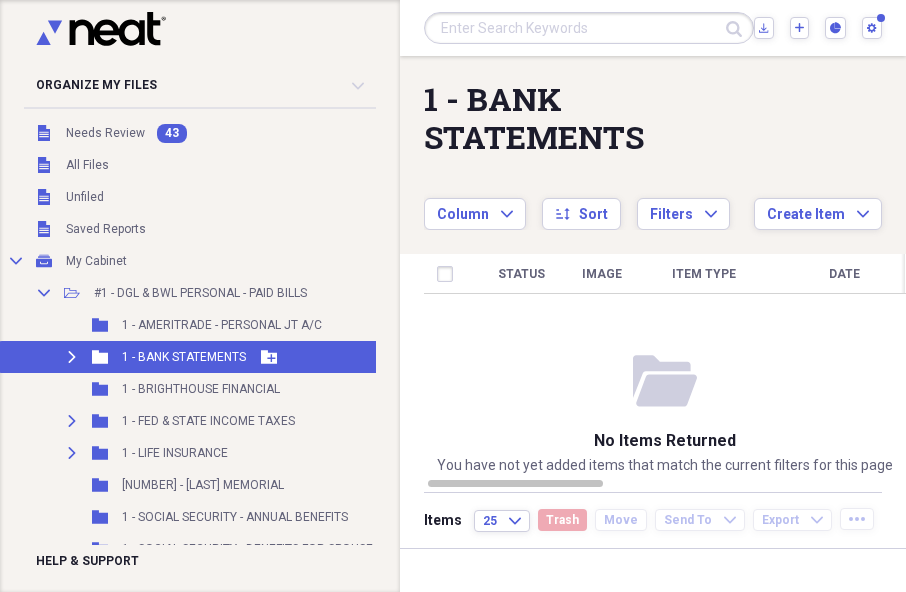 click on "Expand" 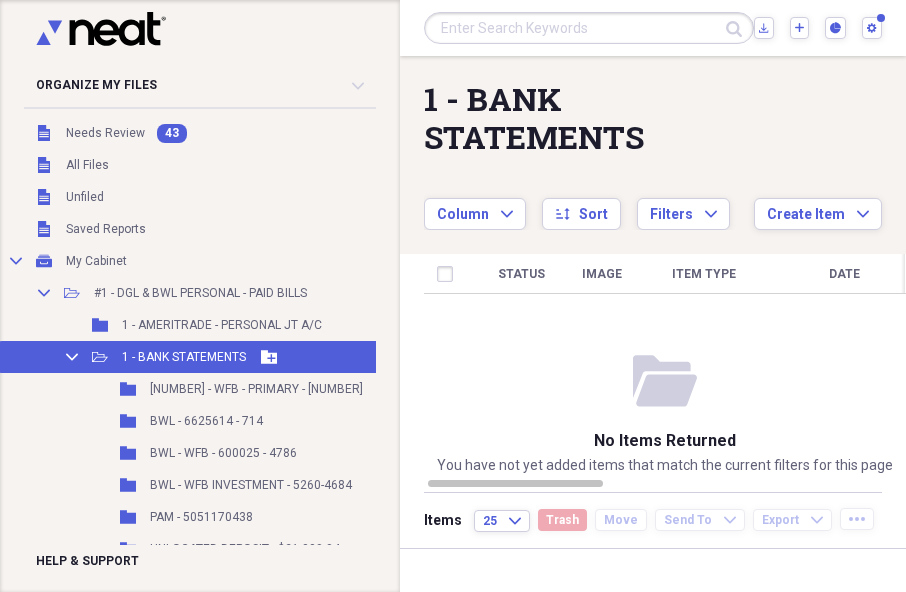 click on "Collapse" 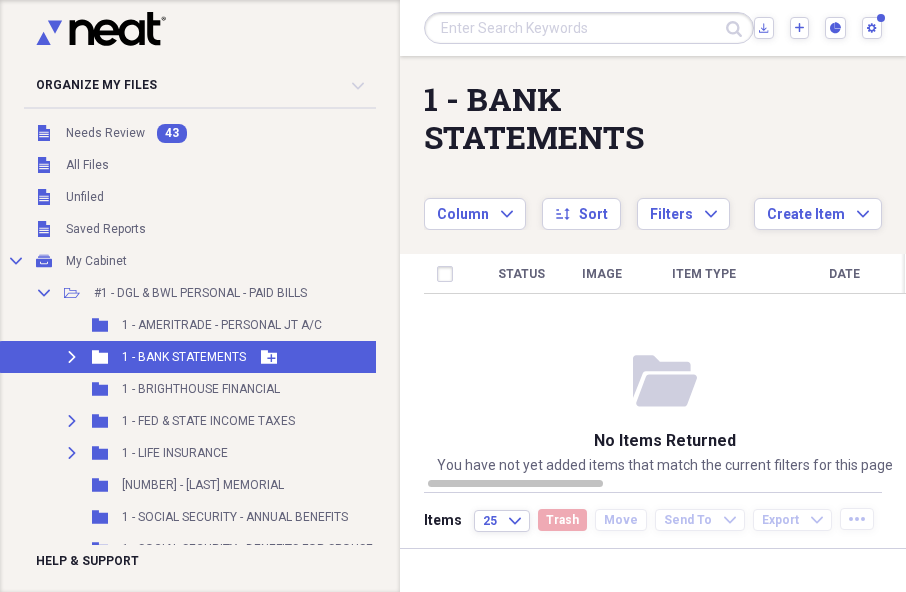 click on "Expand" 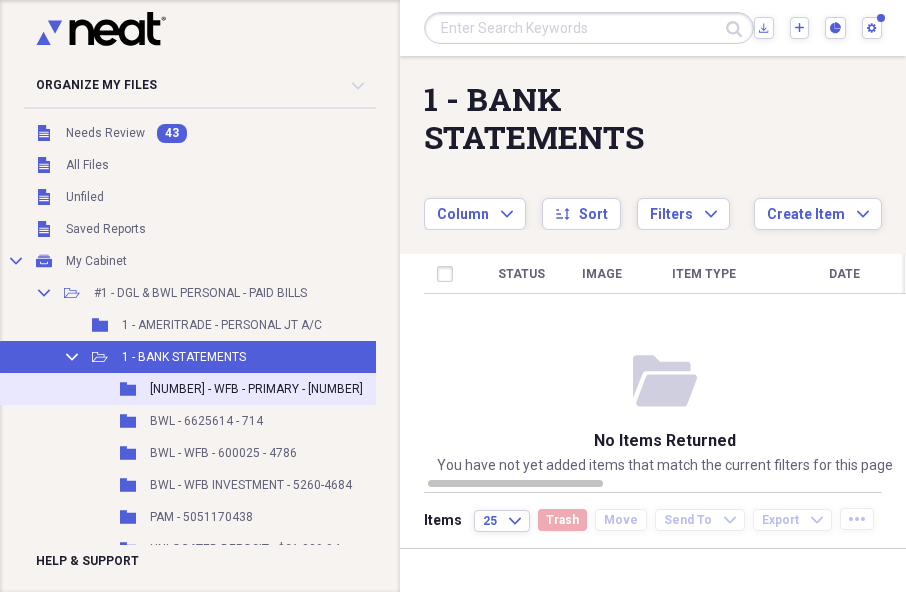 click on "1 - WFB -  PRIMARY - 9341" at bounding box center (256, 389) 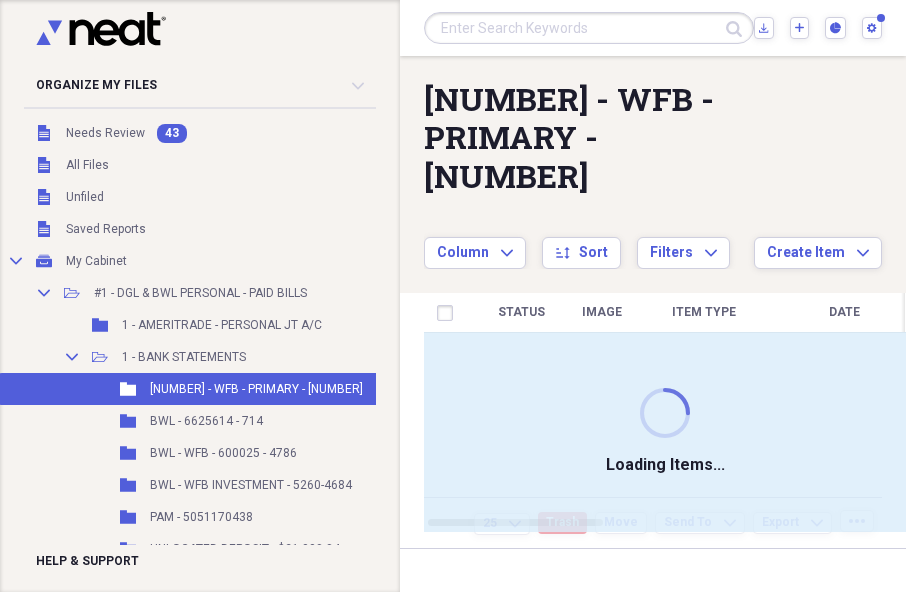 click on "1 - WFB -  PRIMARY - 9341" at bounding box center (256, 389) 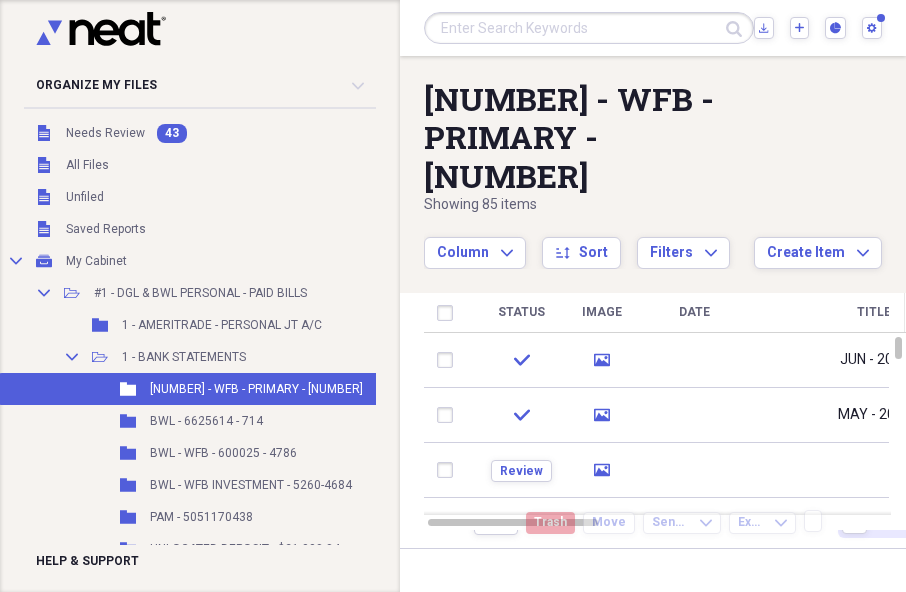 click on "Folder 1 - WFB -  PRIMARY - 9341 Add Folder" at bounding box center (277, 389) 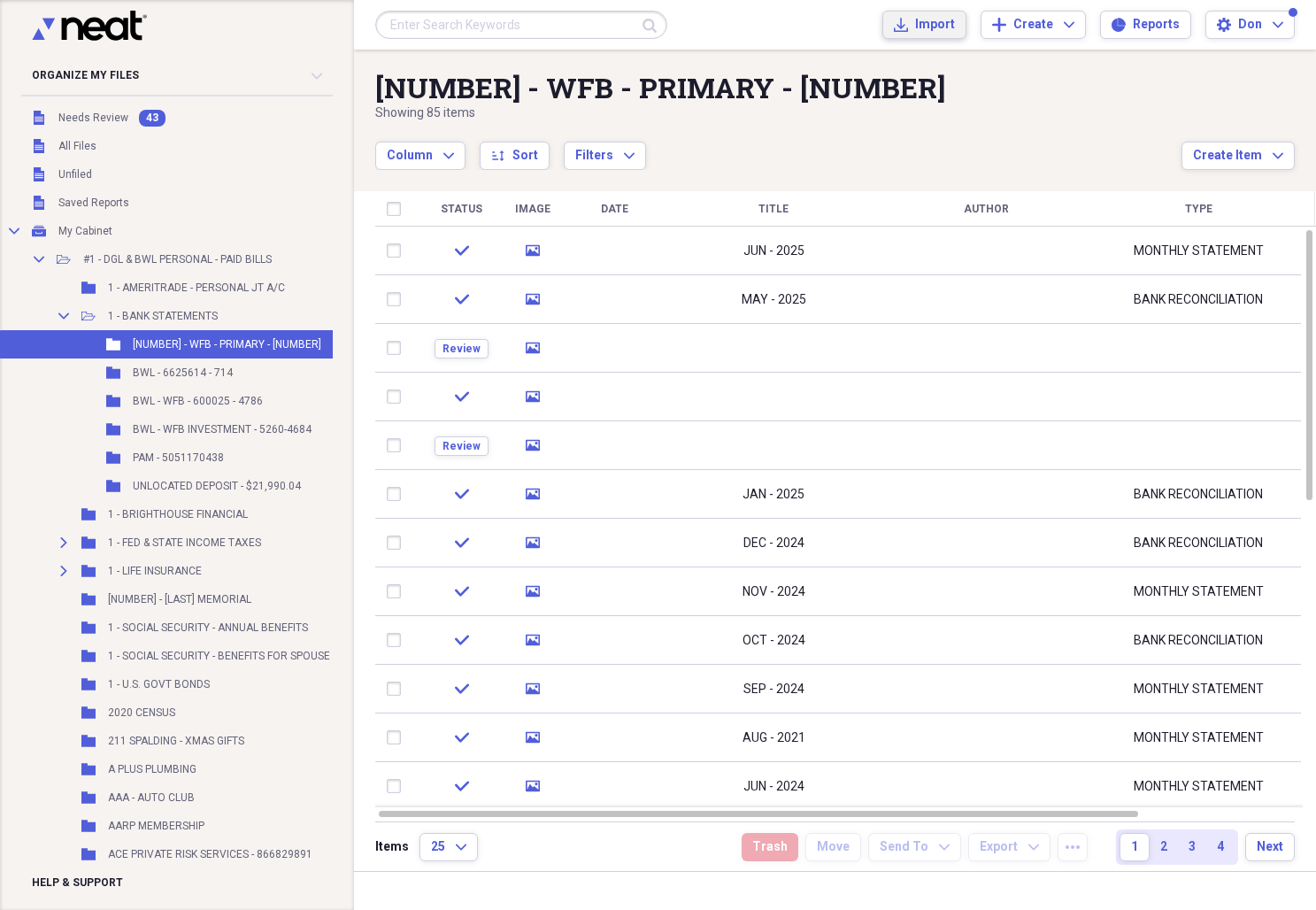 click on "Import" at bounding box center (935, 25) 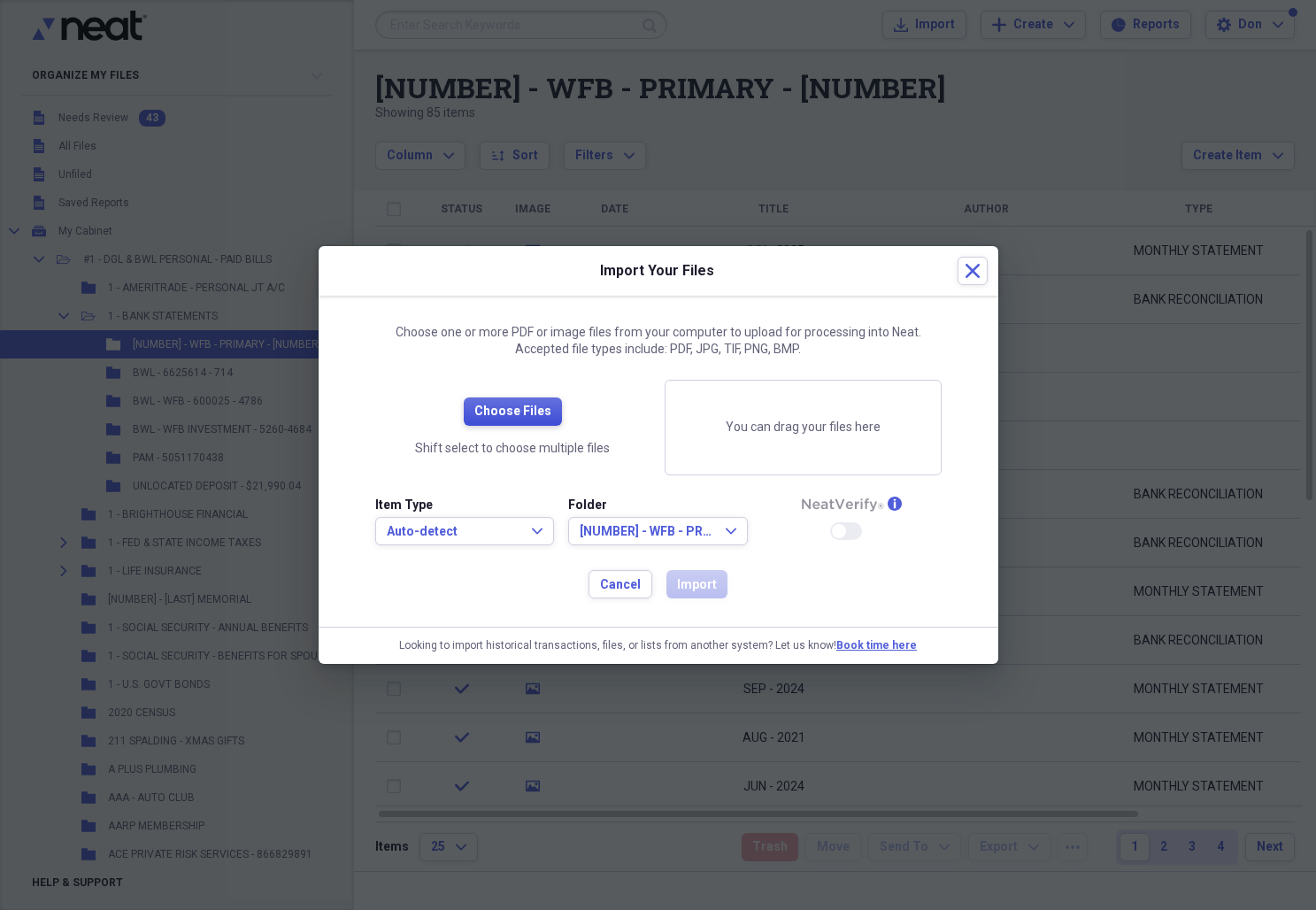 click on "Choose Files" at bounding box center [512, 412] 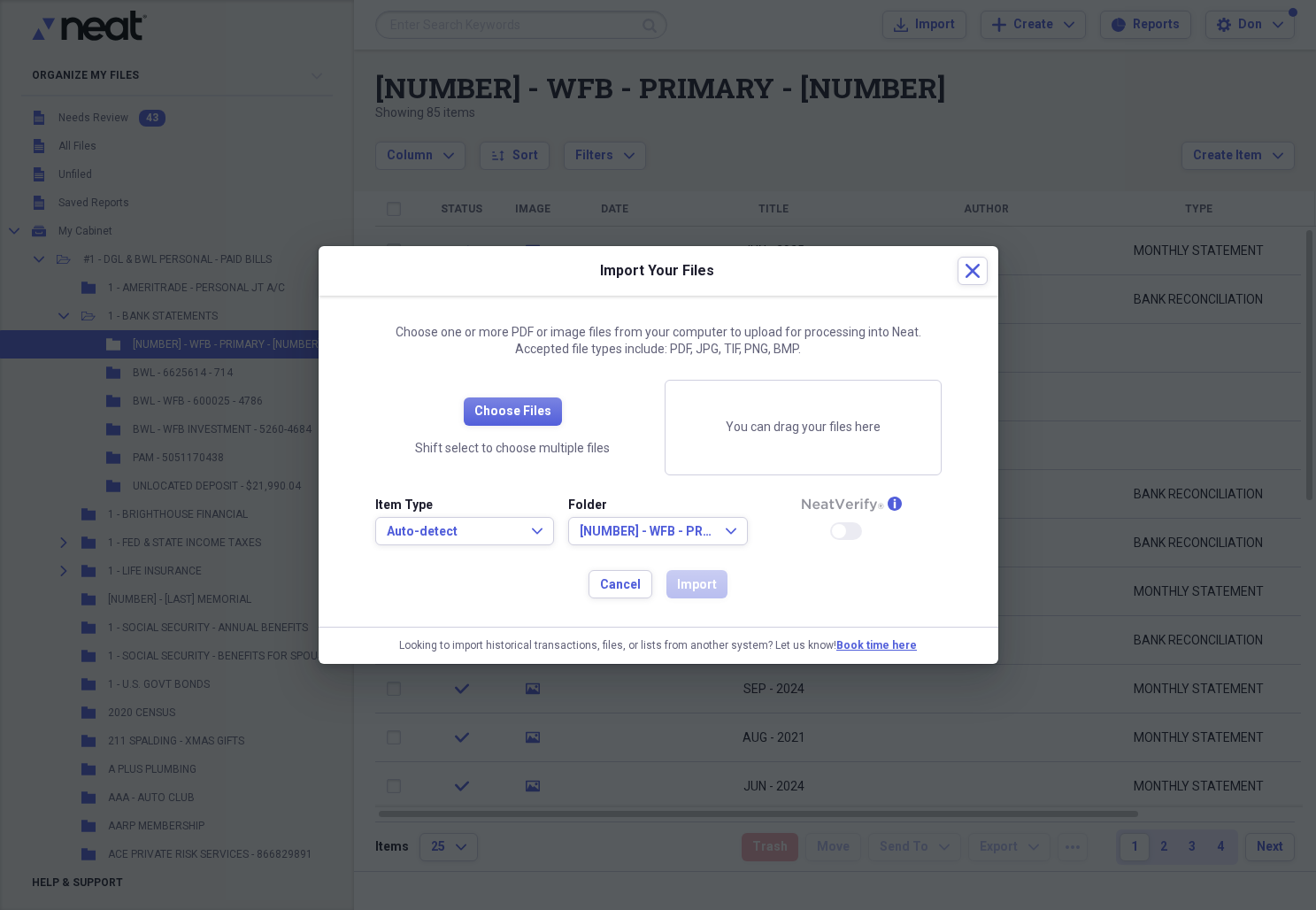 drag, startPoint x: 814, startPoint y: 380, endPoint x: 813, endPoint y: 367, distance: 13.038405 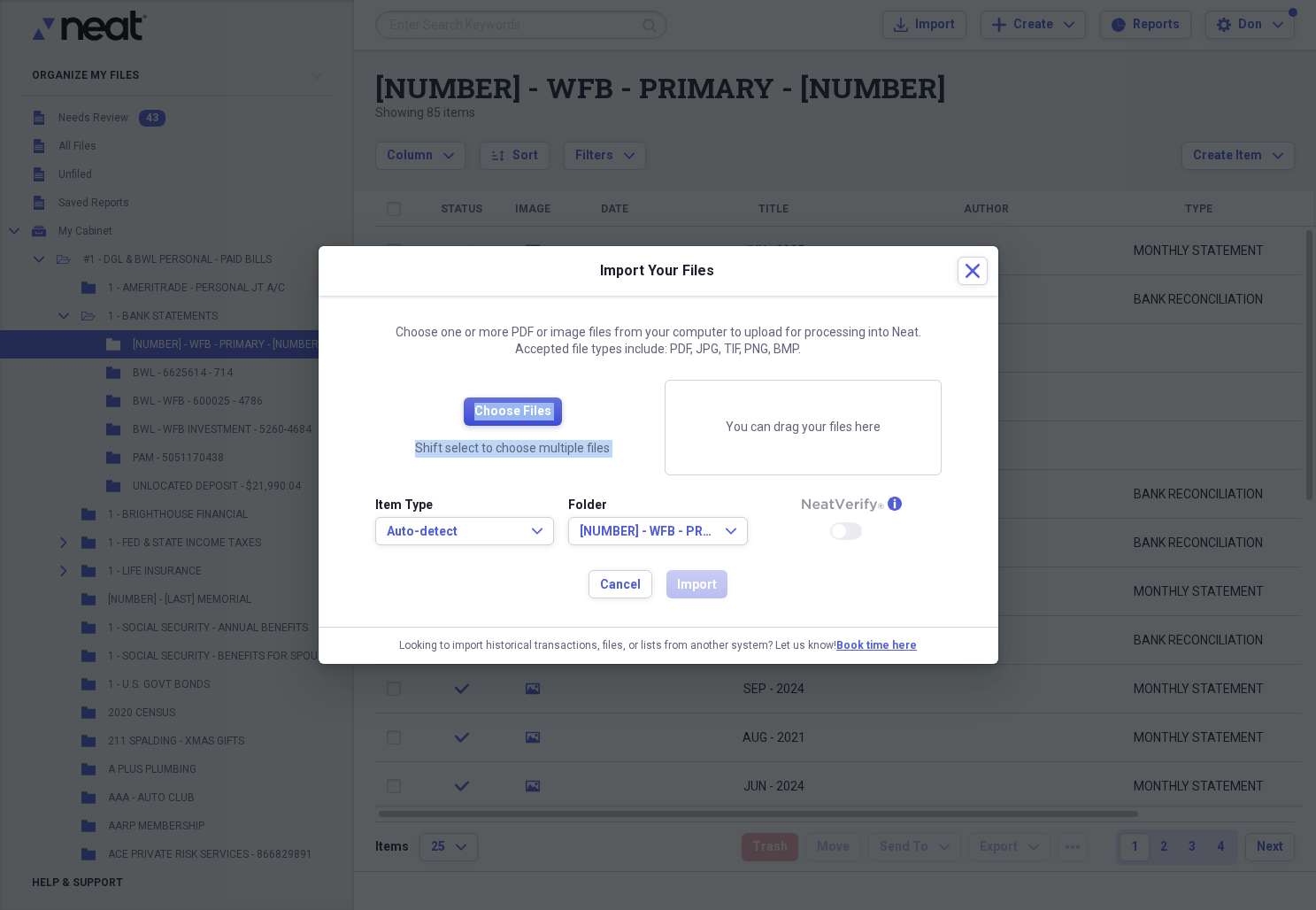 click on "Choose Files" at bounding box center [512, 412] 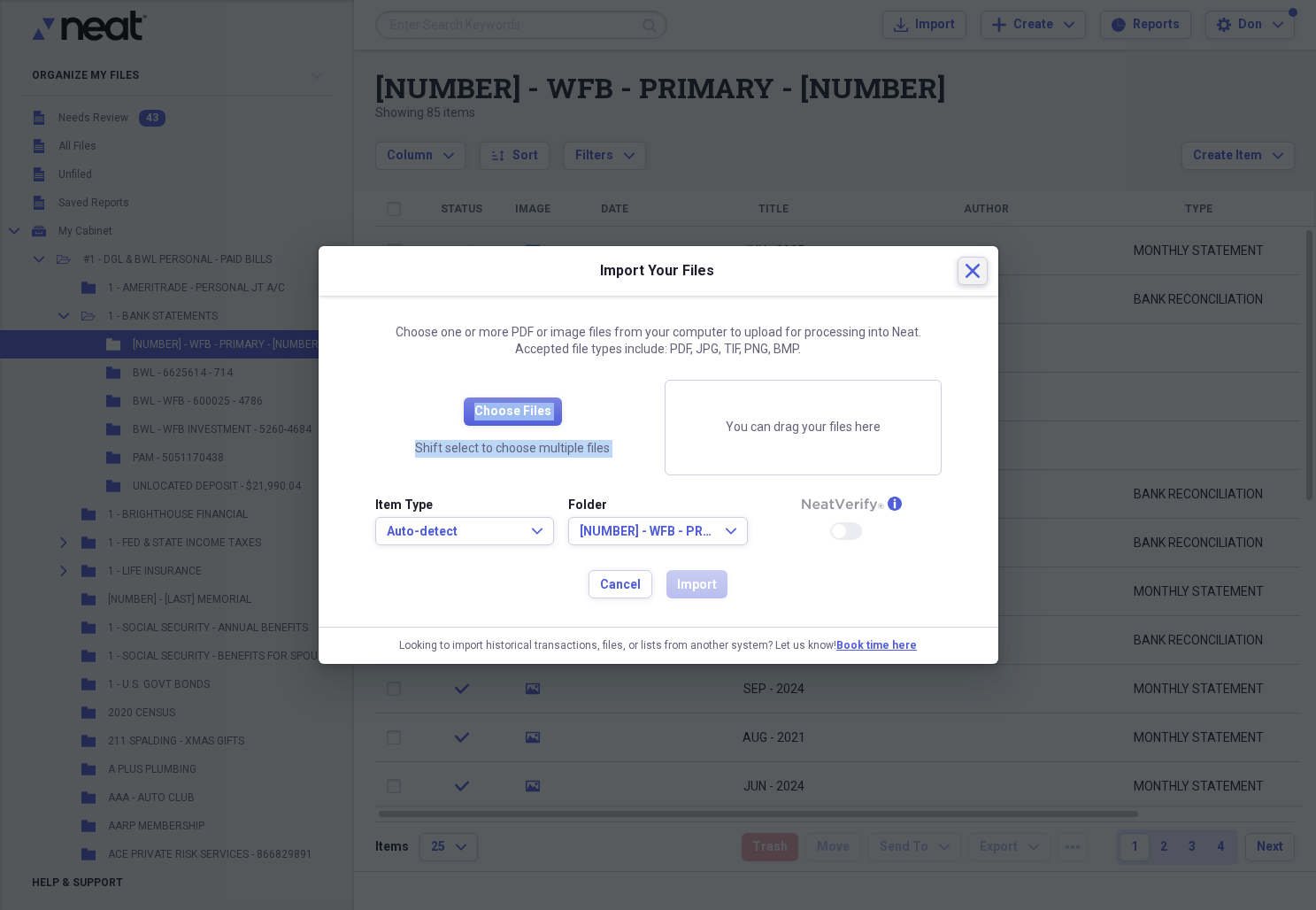 click on "Close" 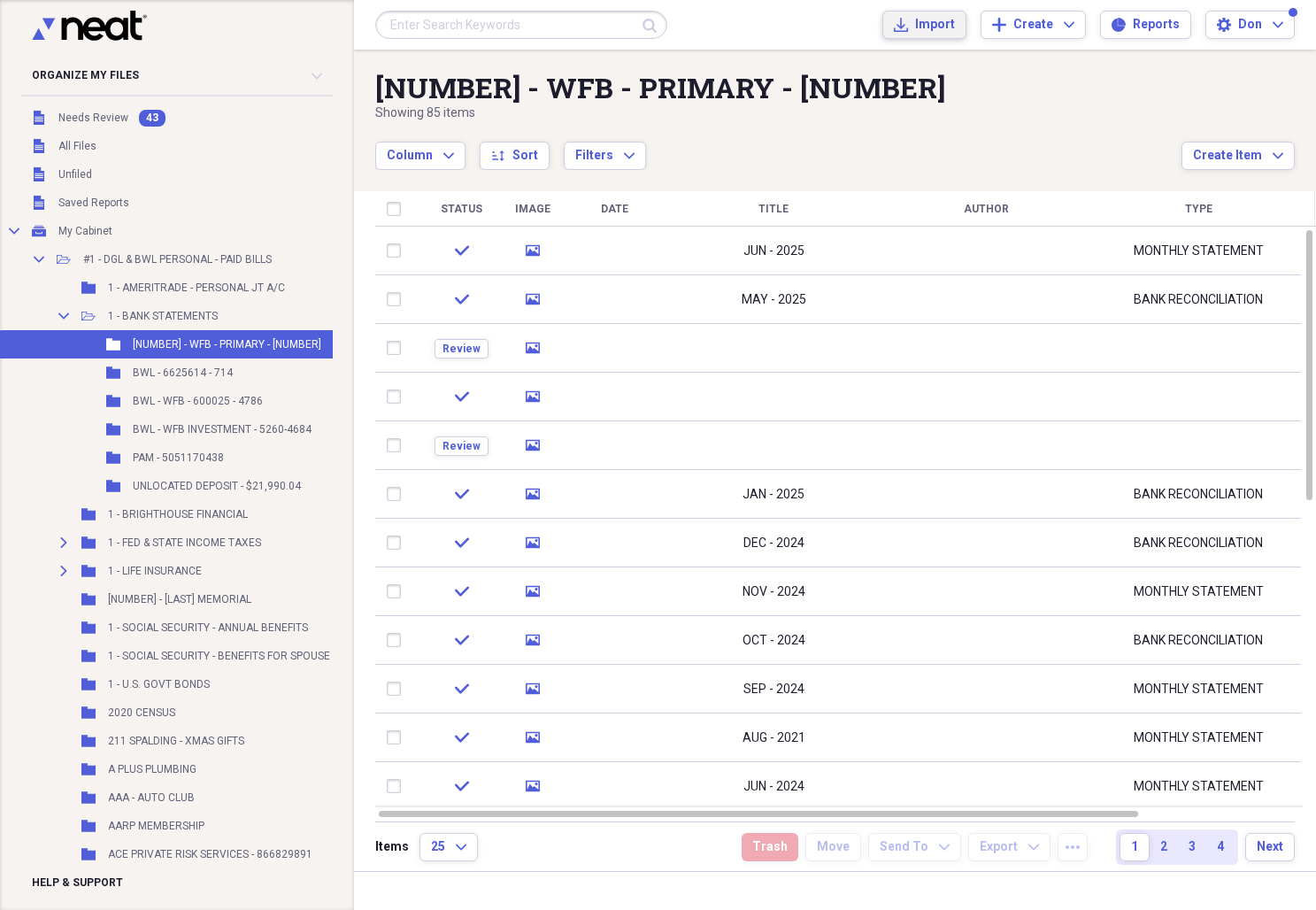 click on "Import" at bounding box center [935, 25] 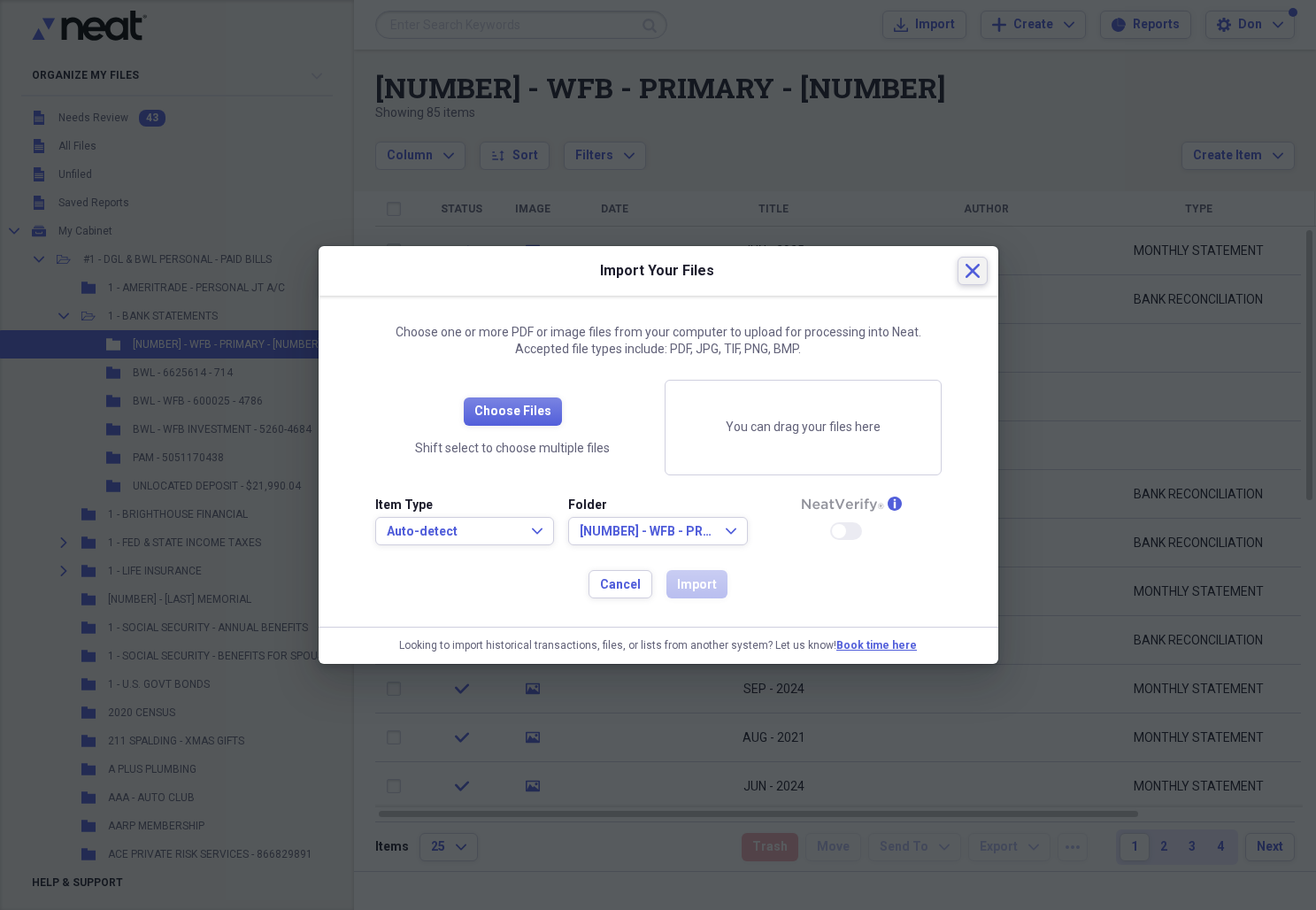 click 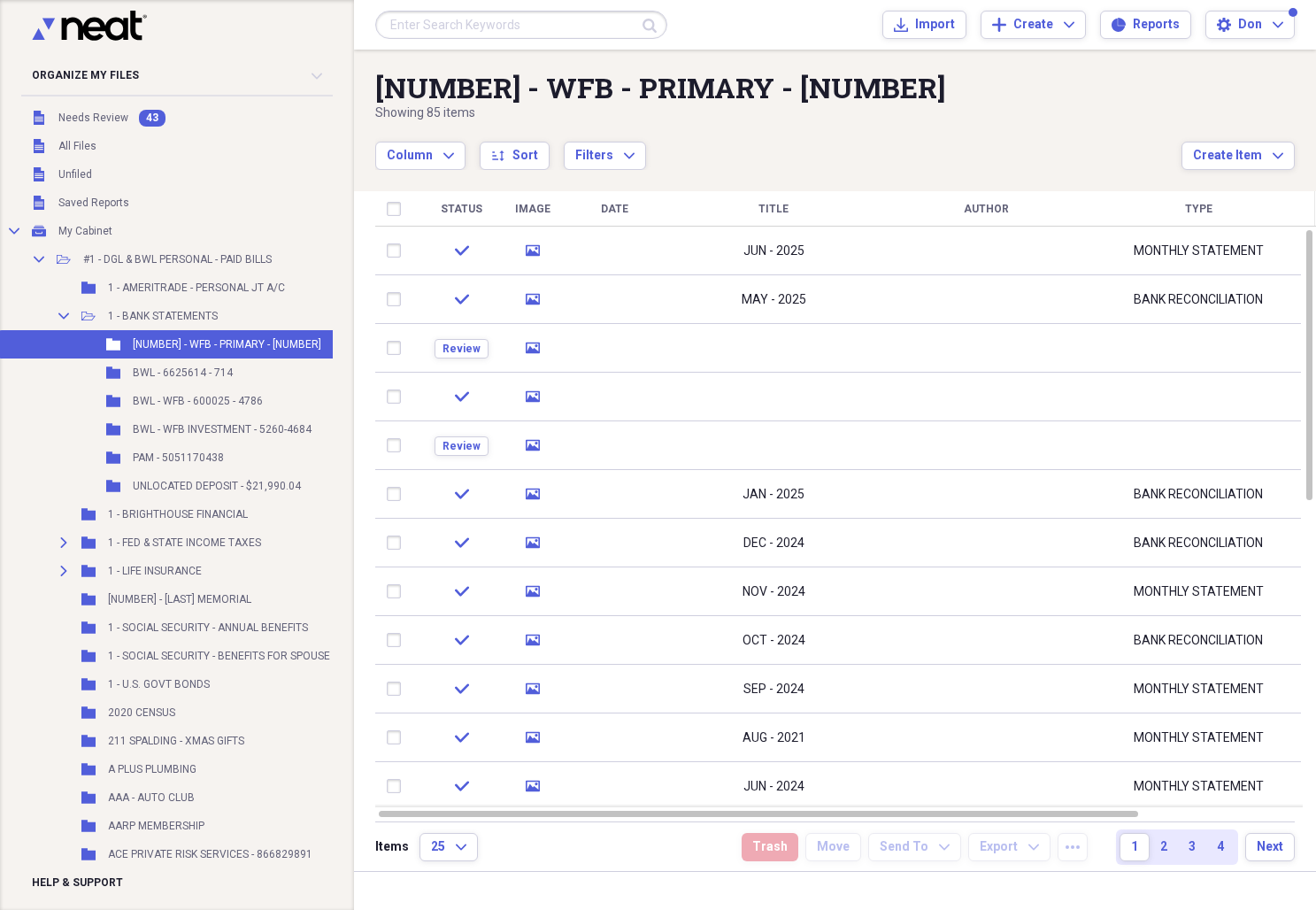 drag, startPoint x: 1105, startPoint y: 143, endPoint x: 1121, endPoint y: 143, distance: 16 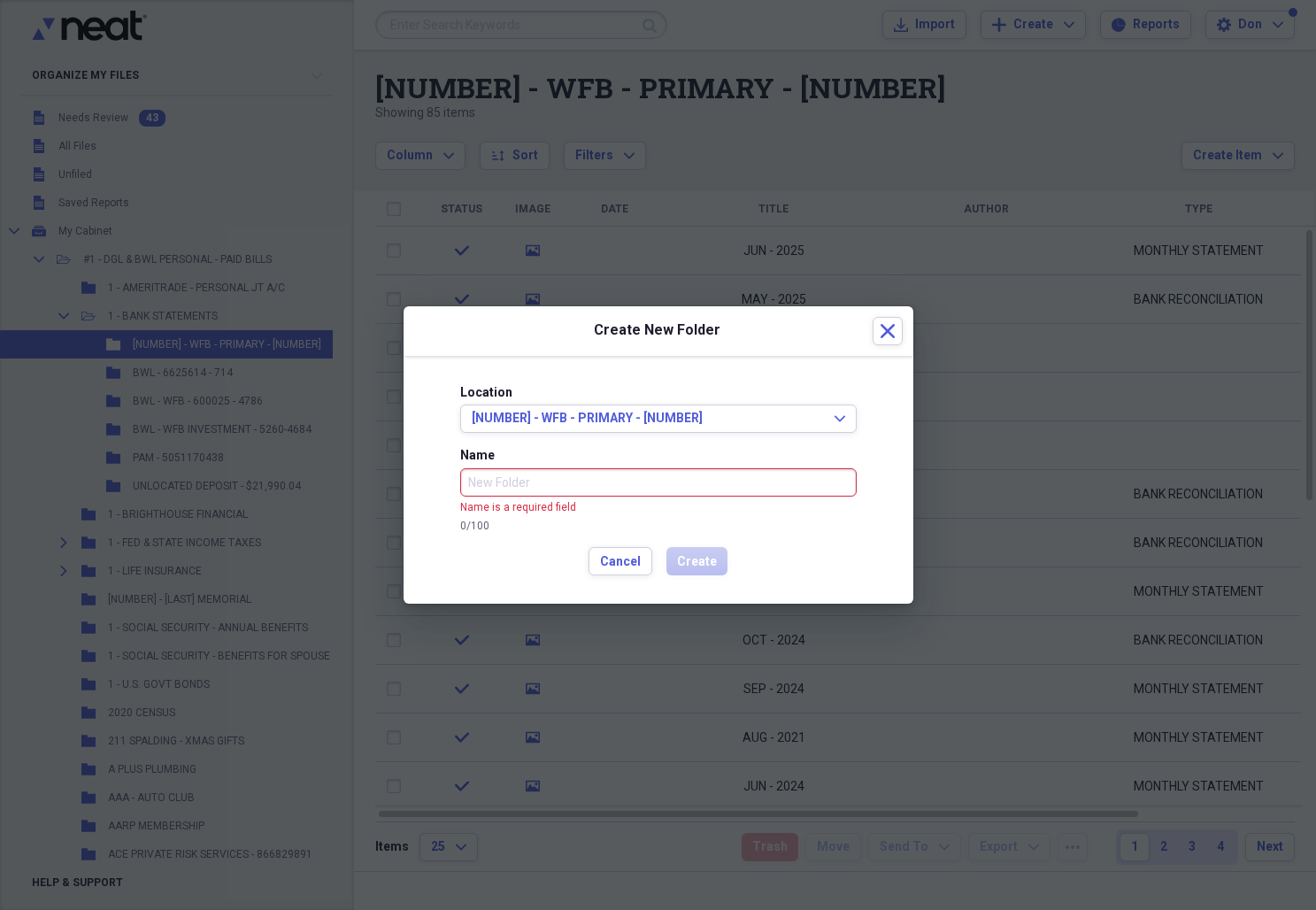 click at bounding box center (658, 455) 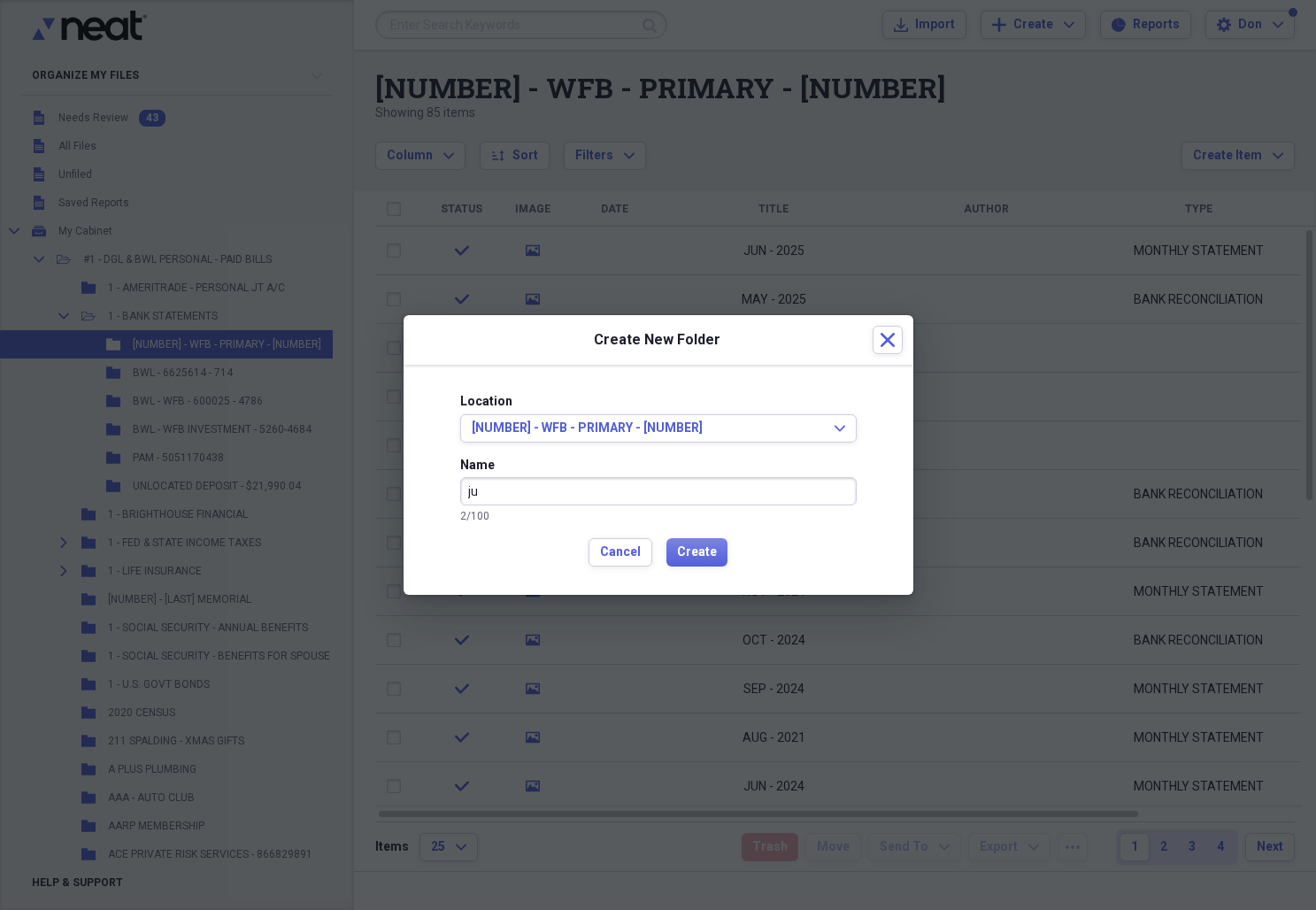 type on "j" 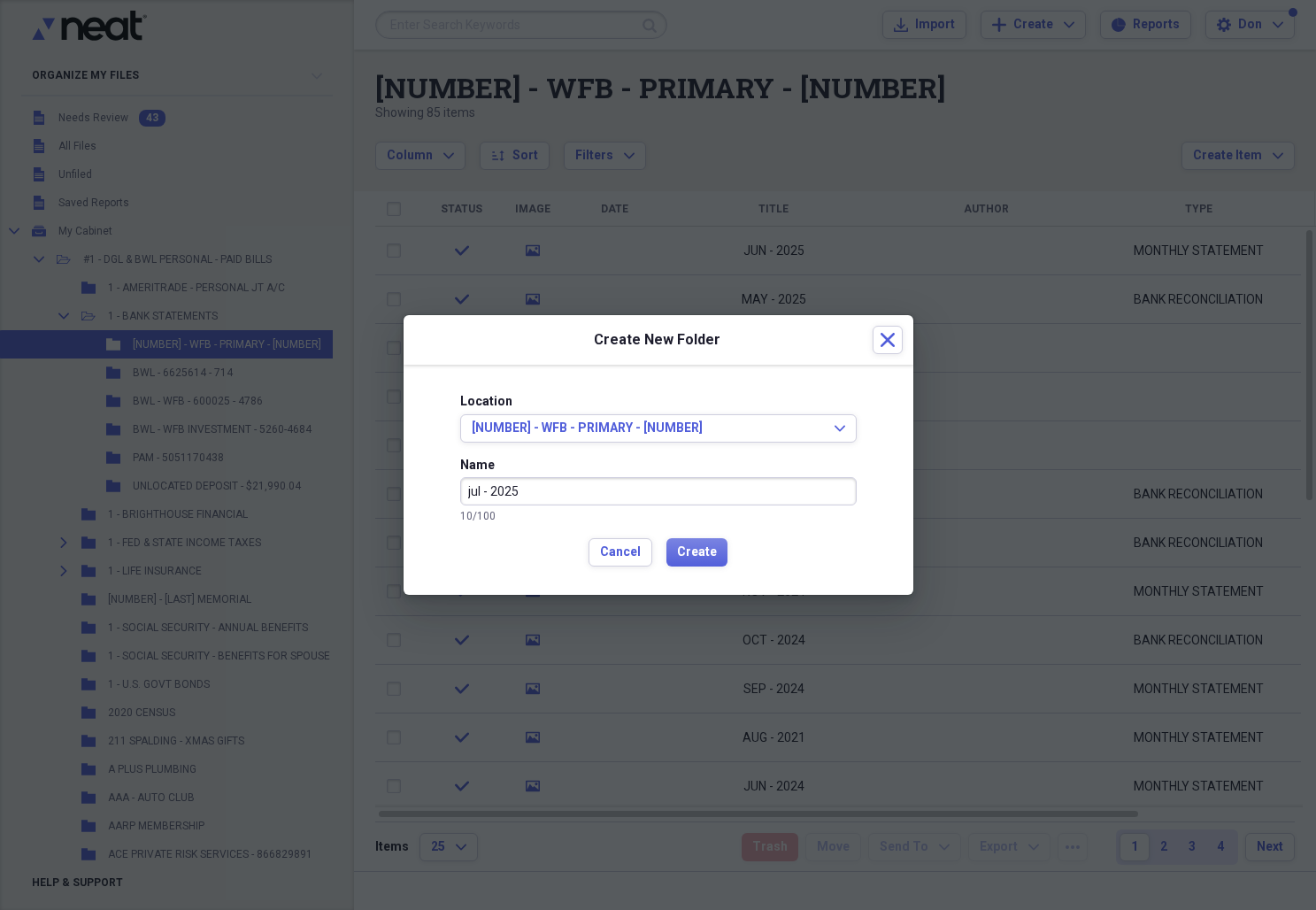 drag, startPoint x: 577, startPoint y: 492, endPoint x: 283, endPoint y: 493, distance: 294.0017 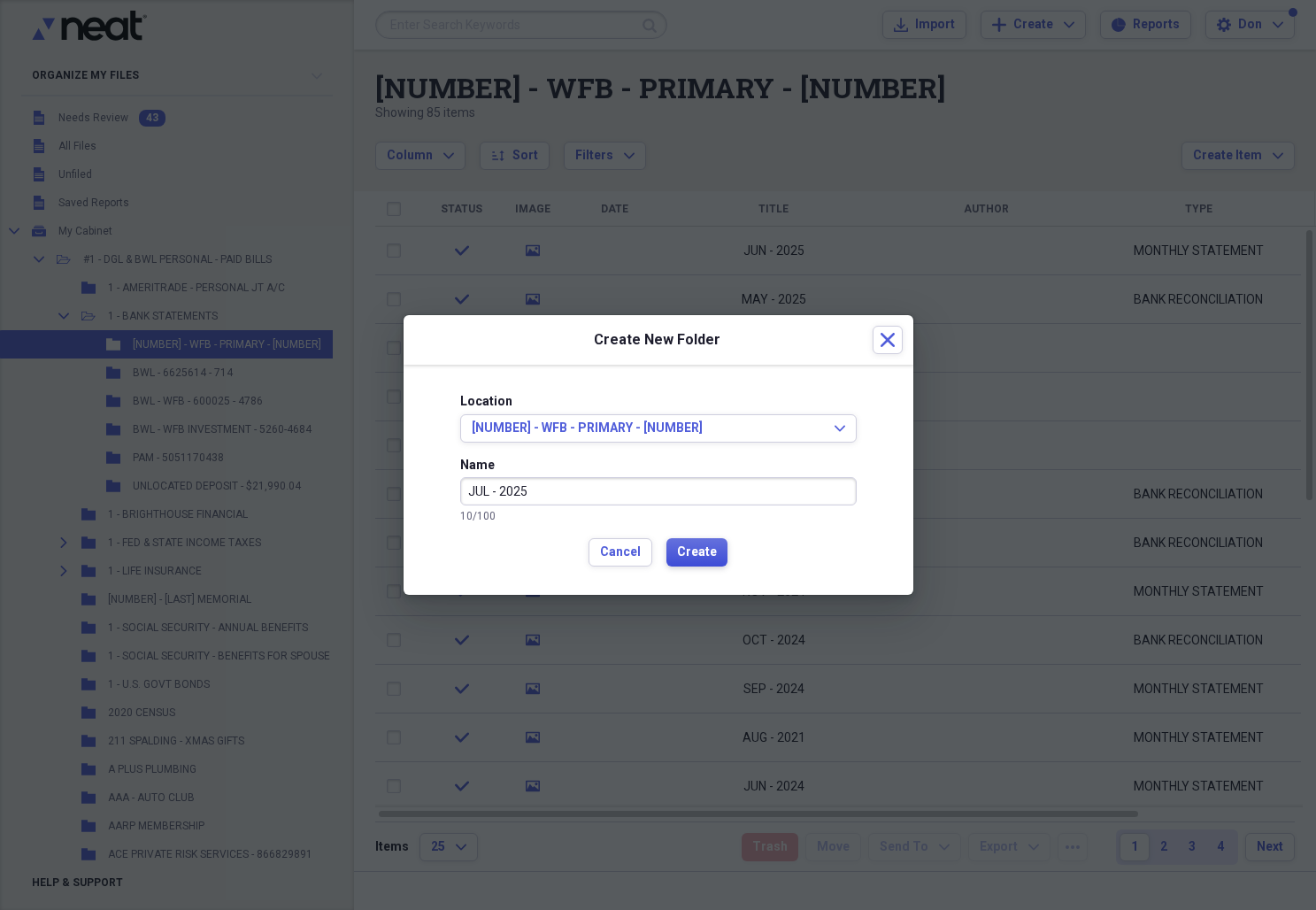 type on "JUL - 2025" 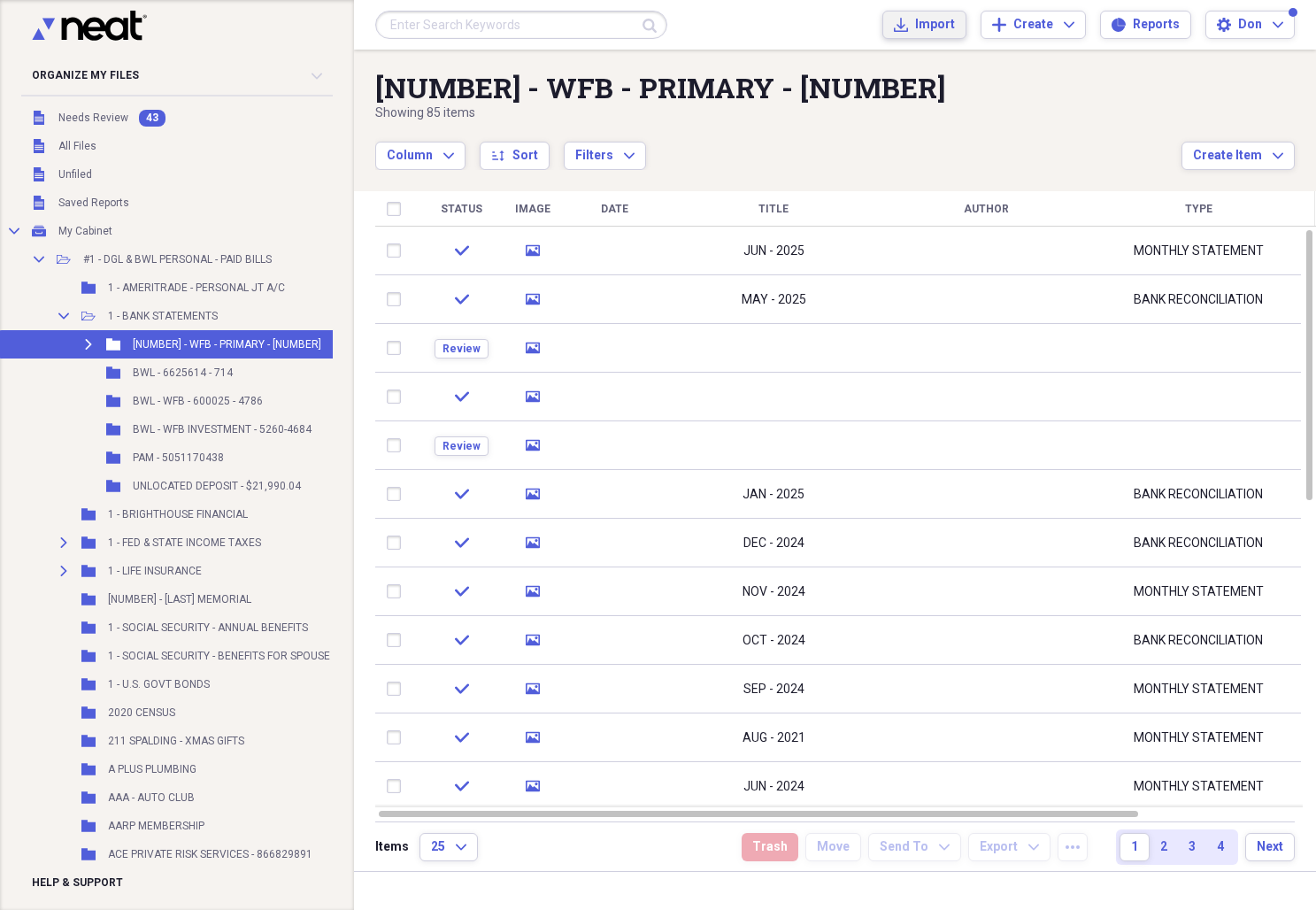 click on "Import" at bounding box center (935, 25) 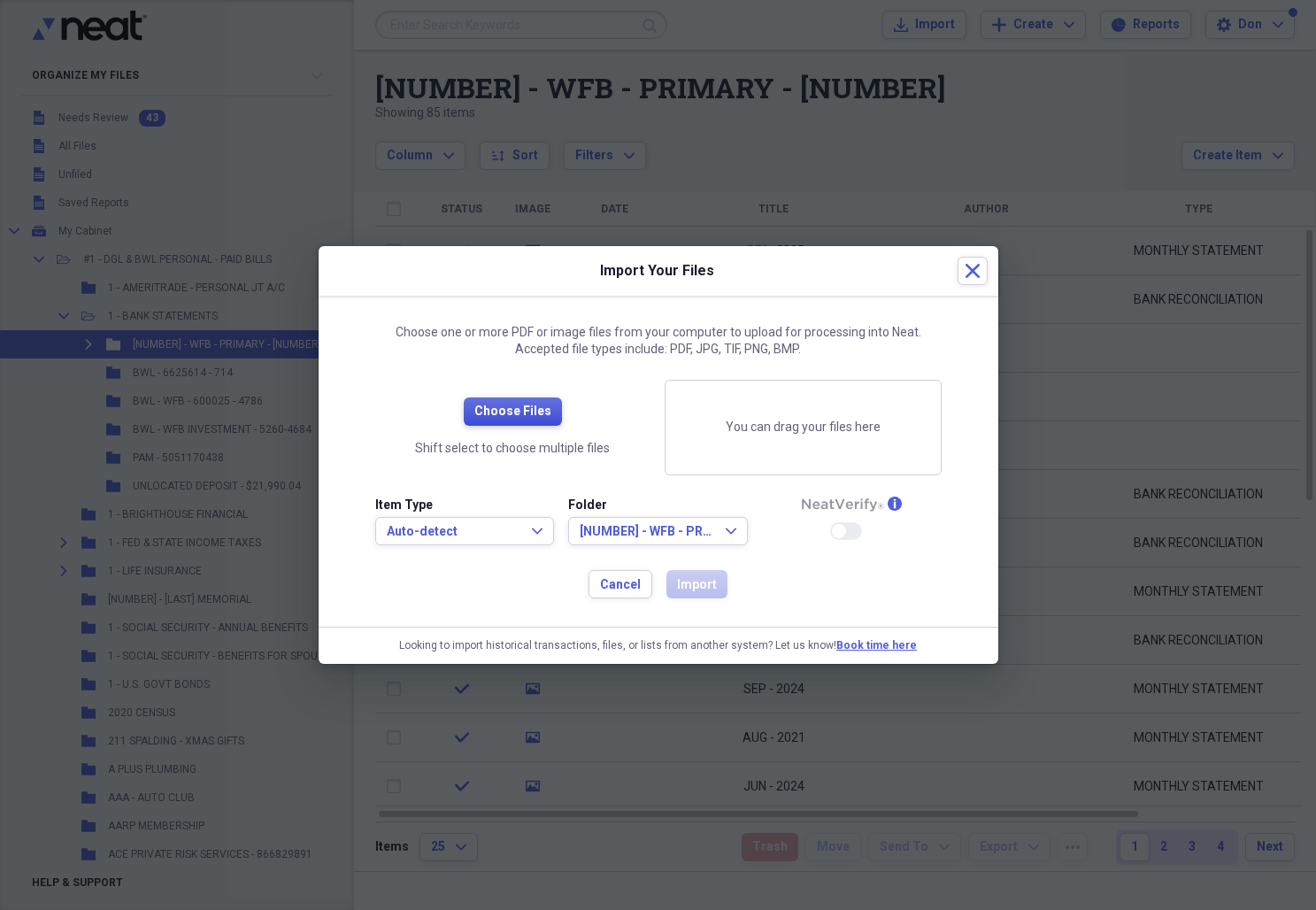 click on "Choose Files" at bounding box center [512, 412] 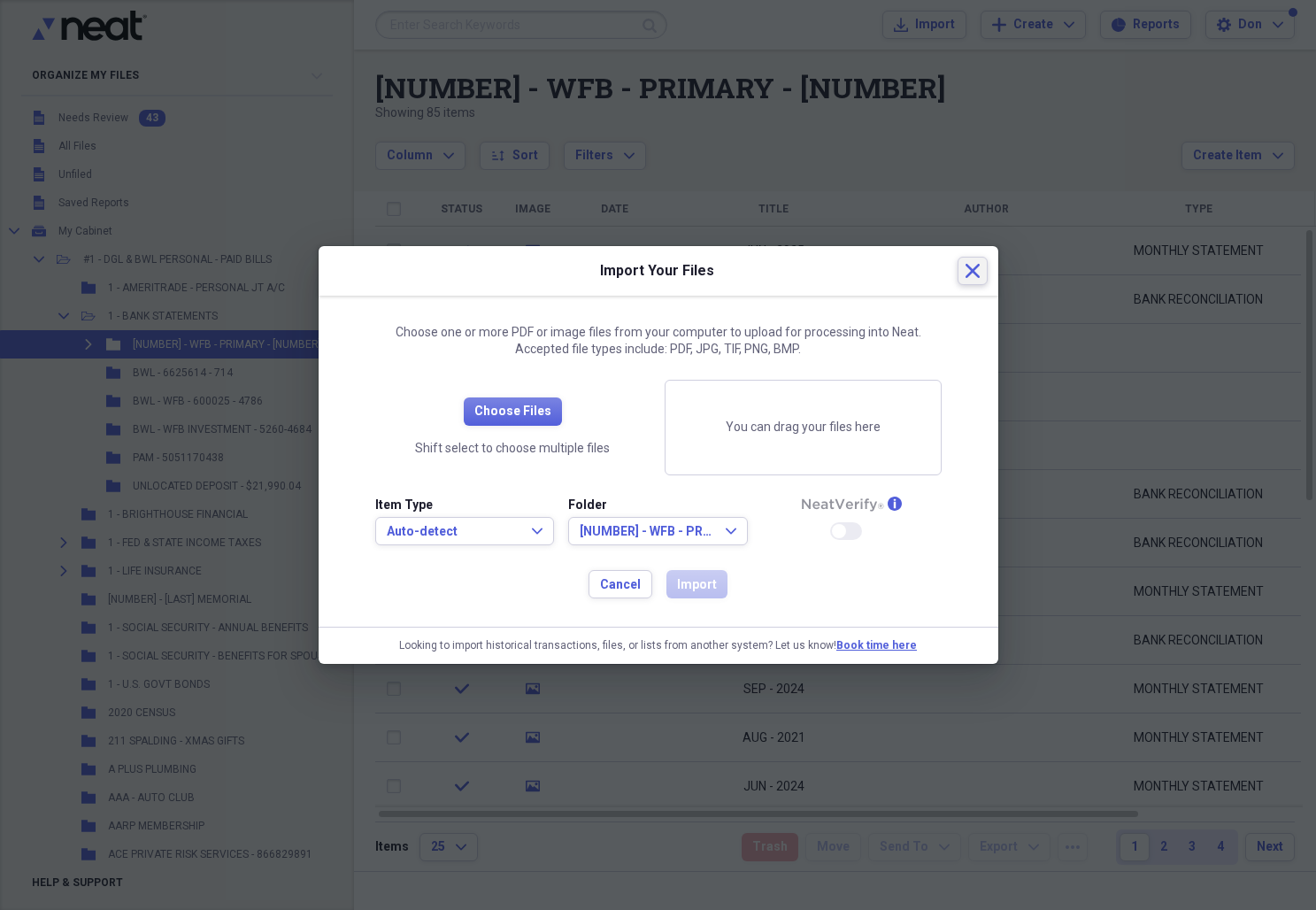 click on "Close" 